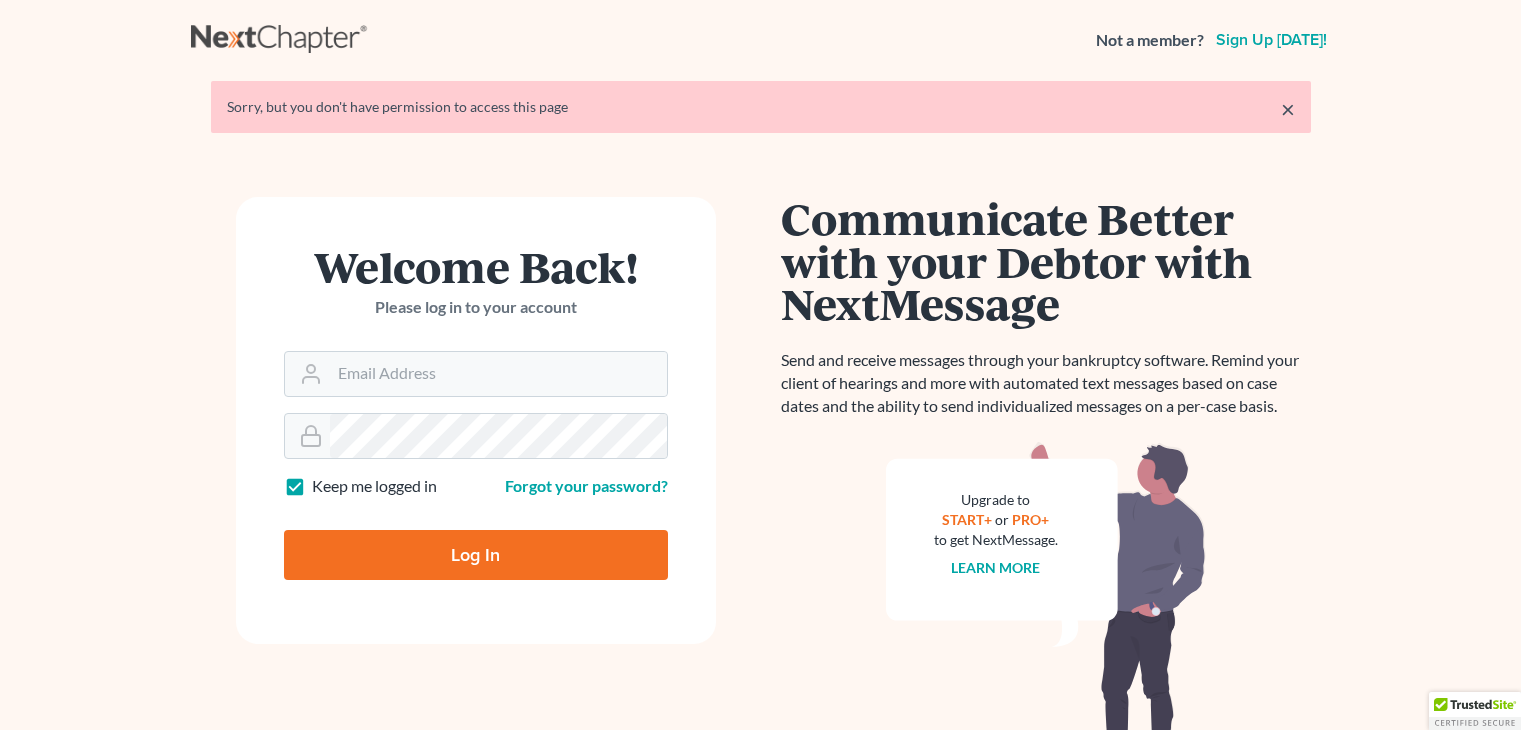 scroll, scrollTop: 0, scrollLeft: 0, axis: both 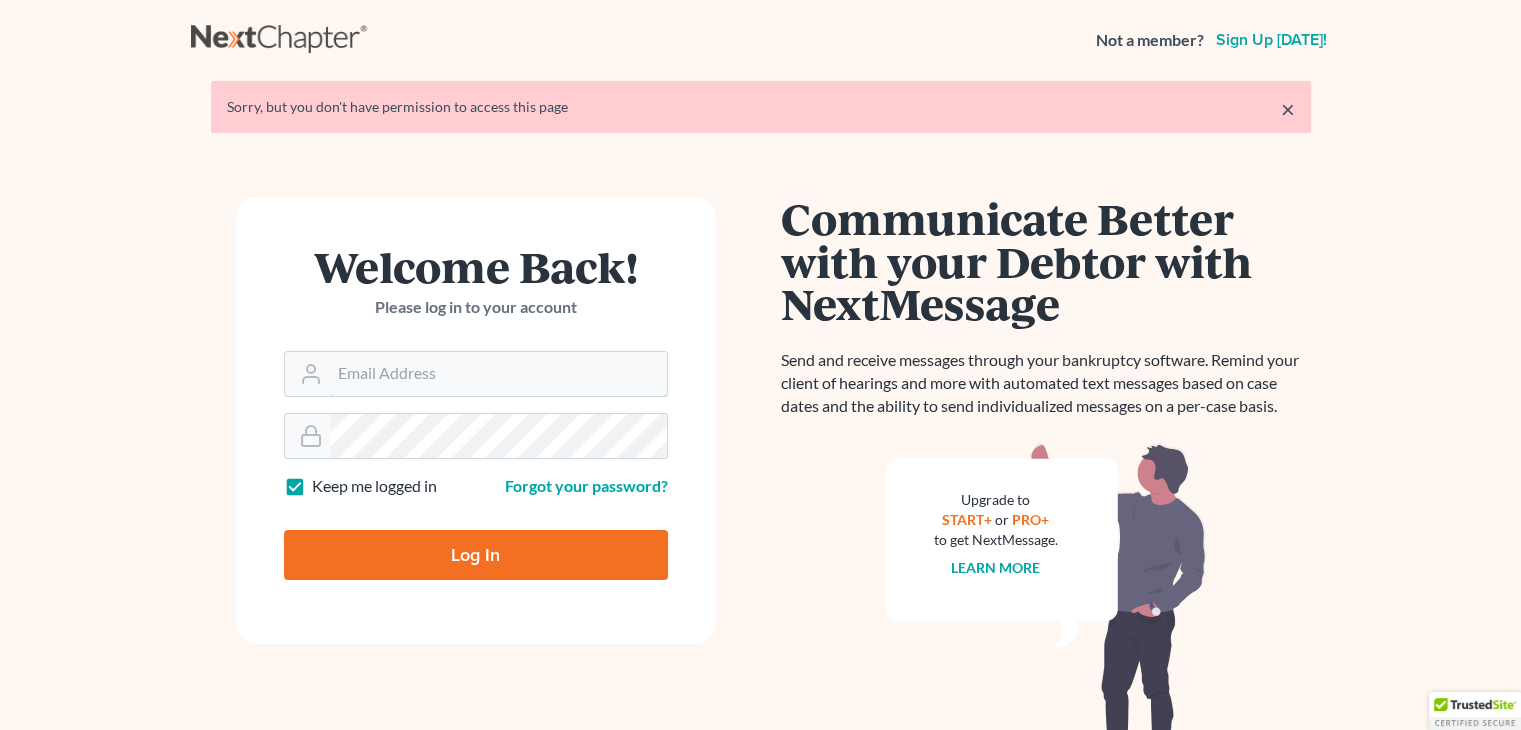 type on "[PERSON_NAME][EMAIL_ADDRESS][DOMAIN_NAME]" 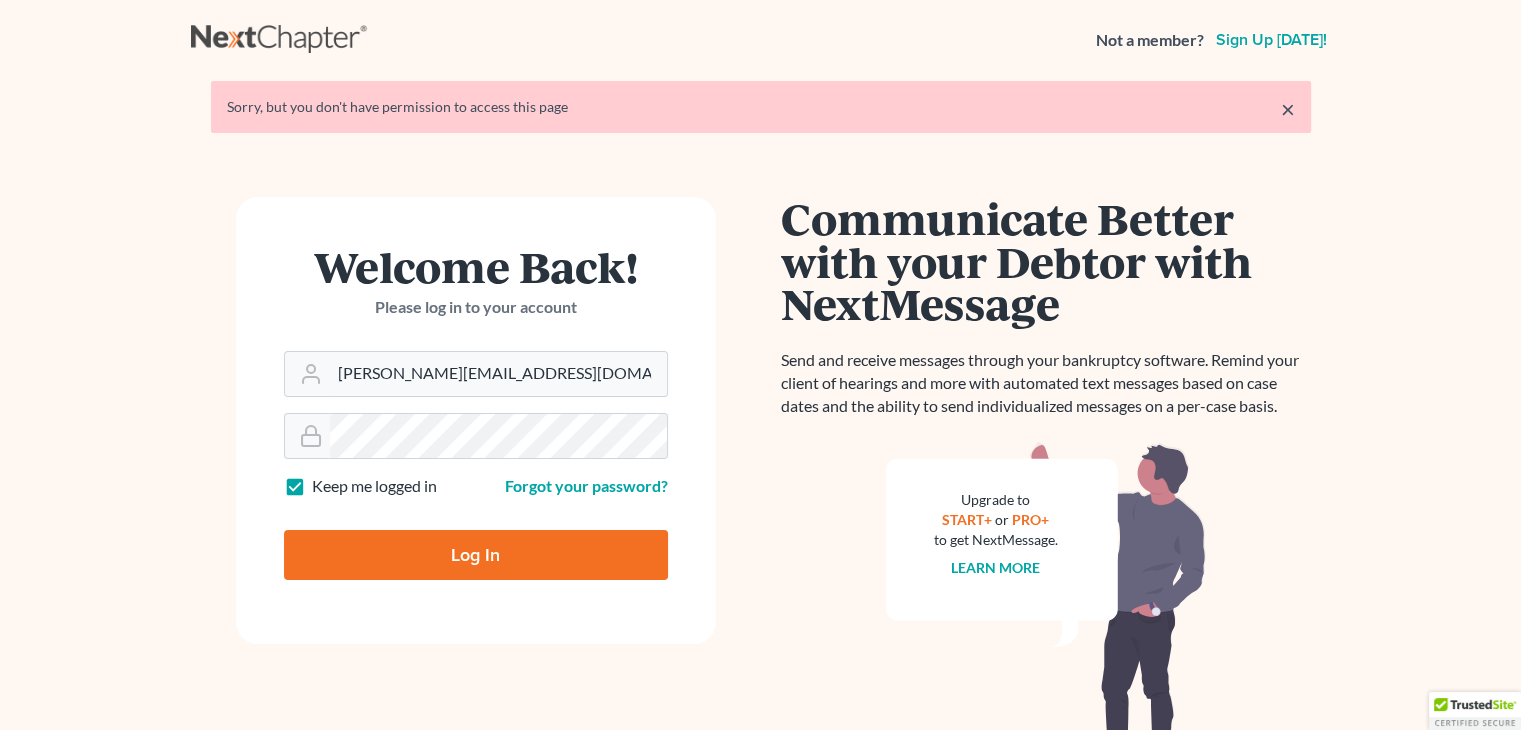 click on "Log In" at bounding box center [476, 555] 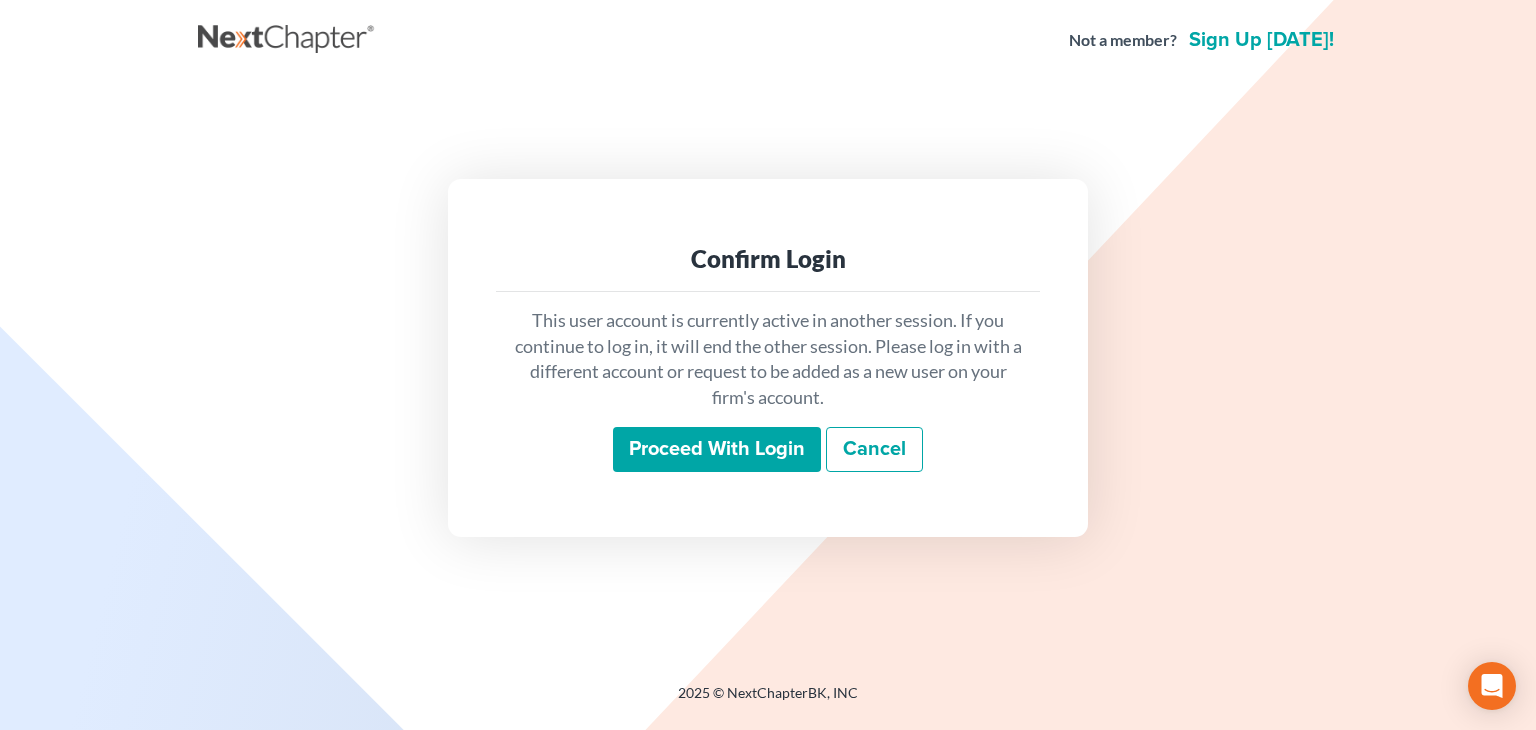 scroll, scrollTop: 0, scrollLeft: 0, axis: both 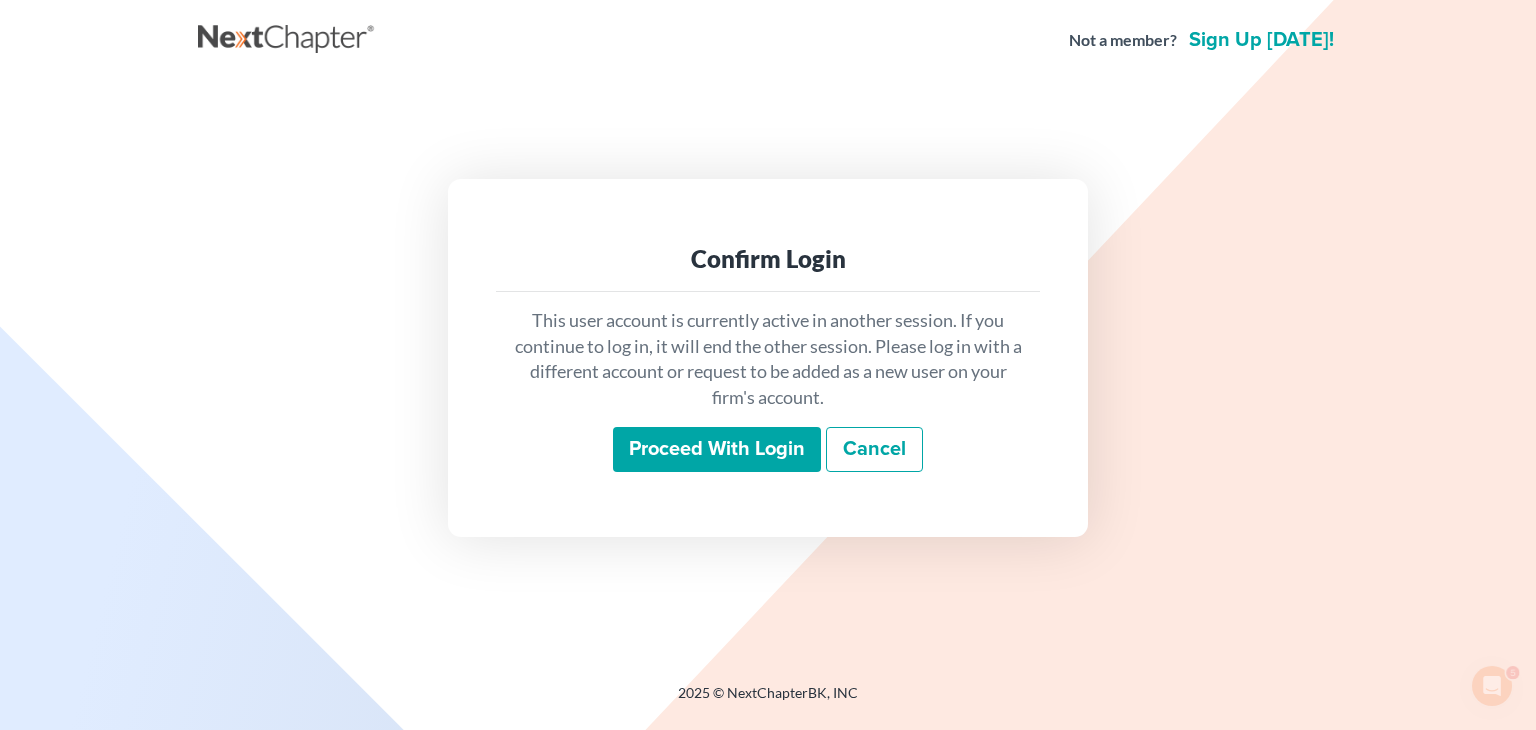 click on "Proceed with login" at bounding box center (717, 450) 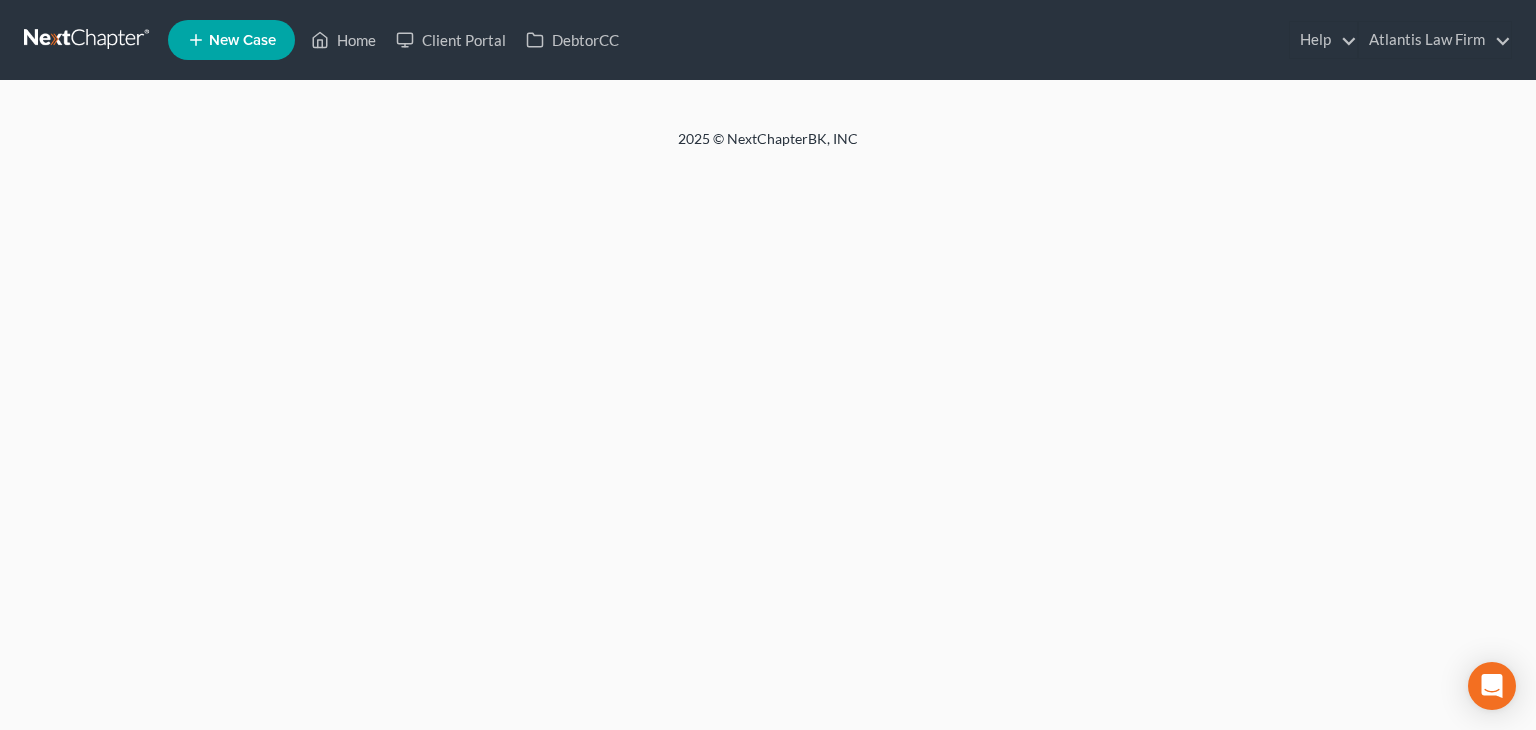 scroll, scrollTop: 0, scrollLeft: 0, axis: both 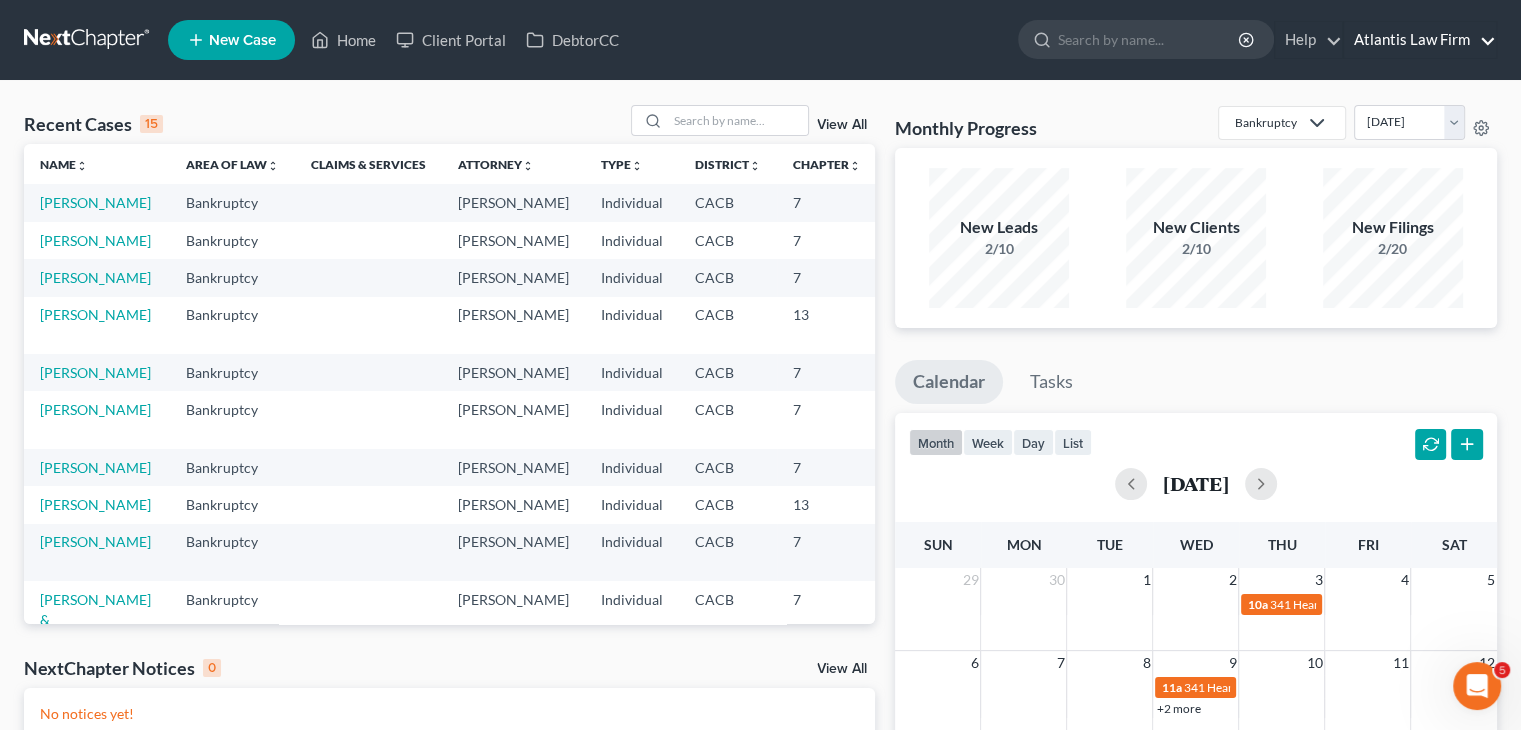 click on "Atlantis Law Firm" at bounding box center [1420, 40] 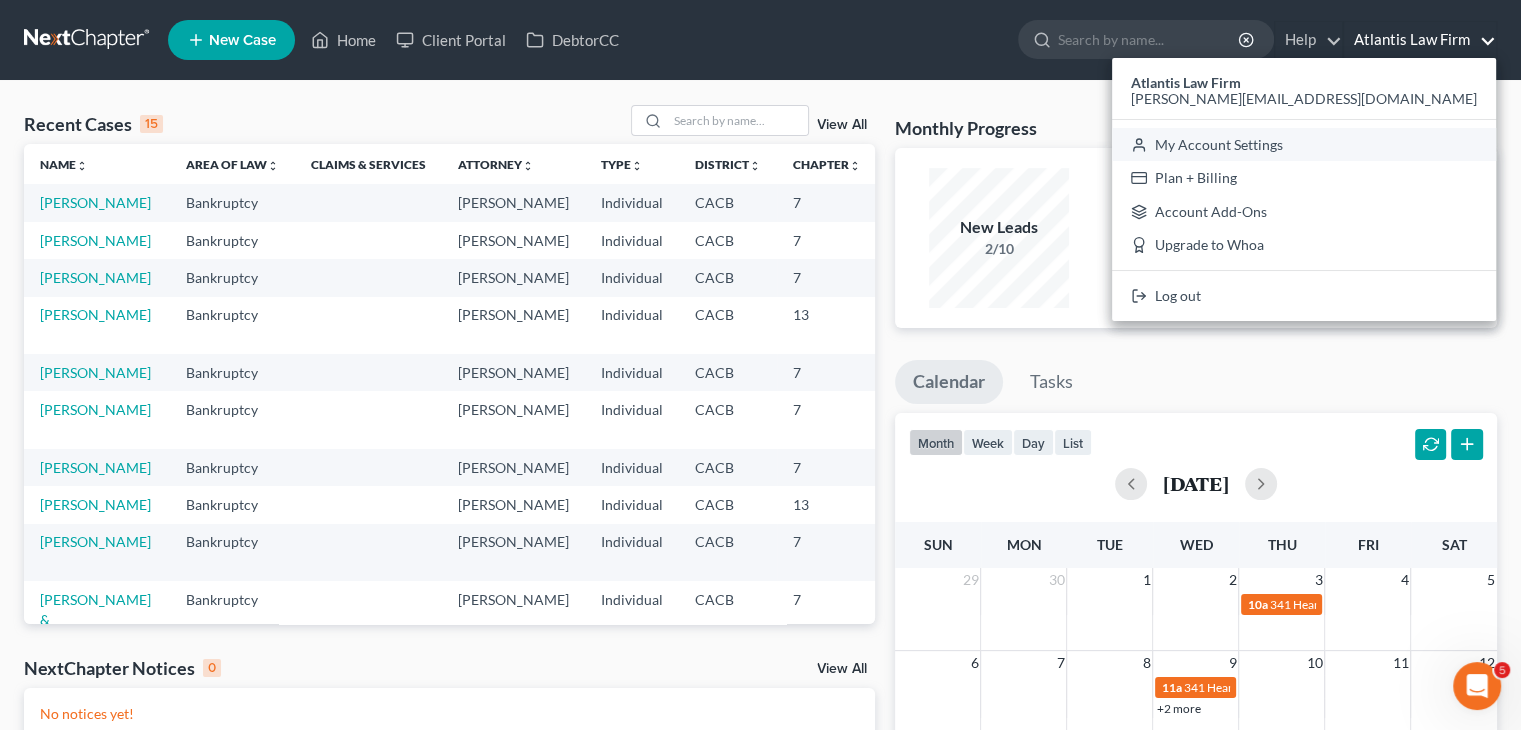 click on "My Account Settings" at bounding box center [1304, 145] 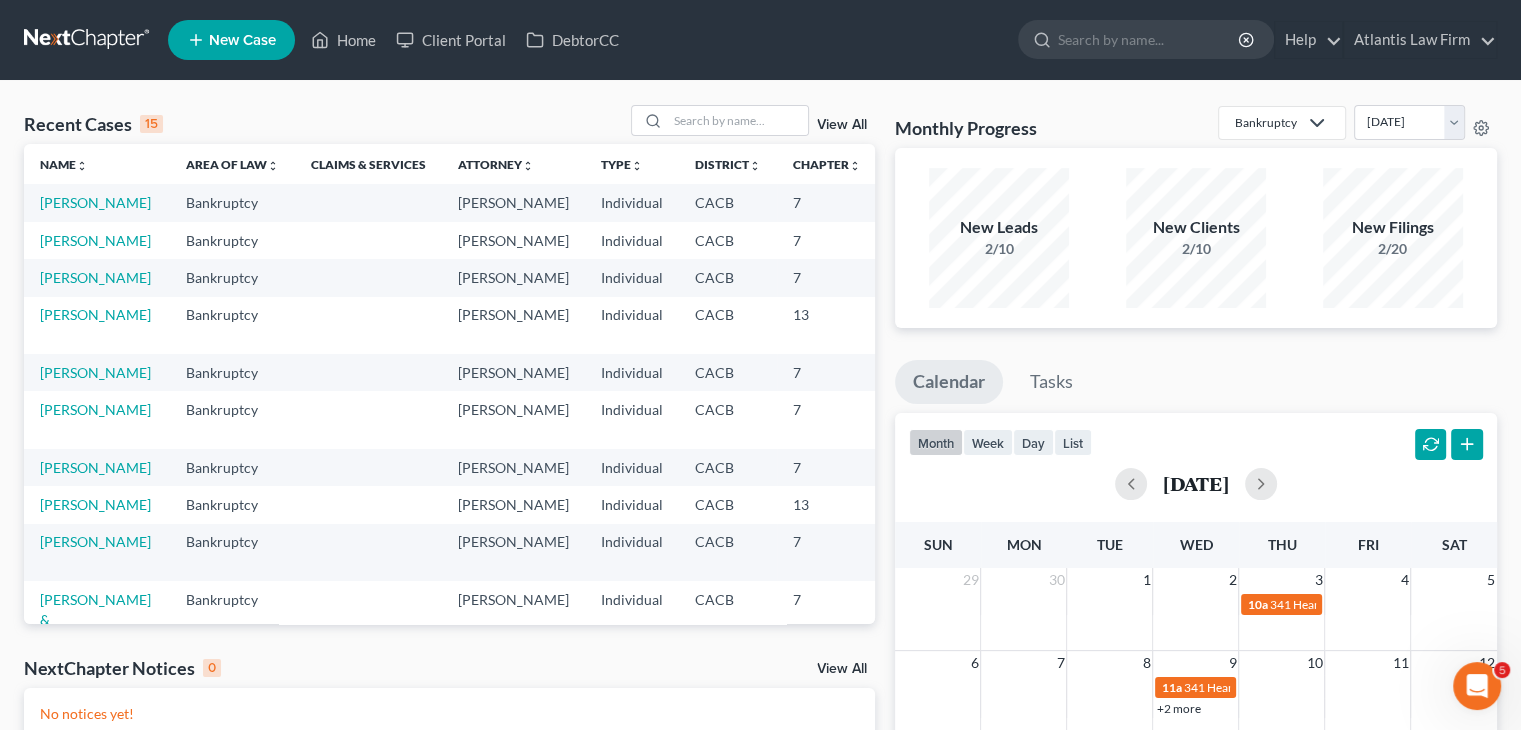select on "29" 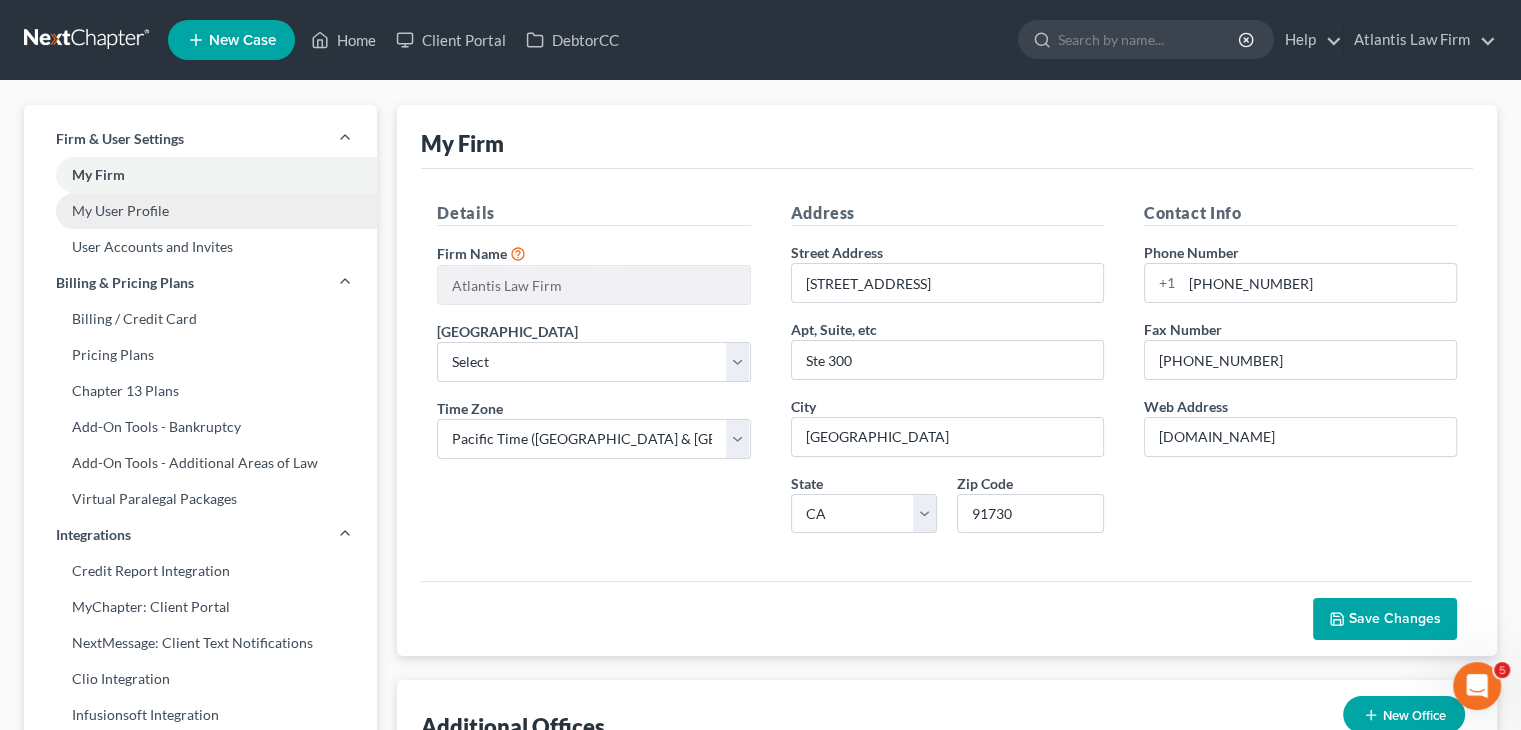 click on "My User Profile" at bounding box center [200, 211] 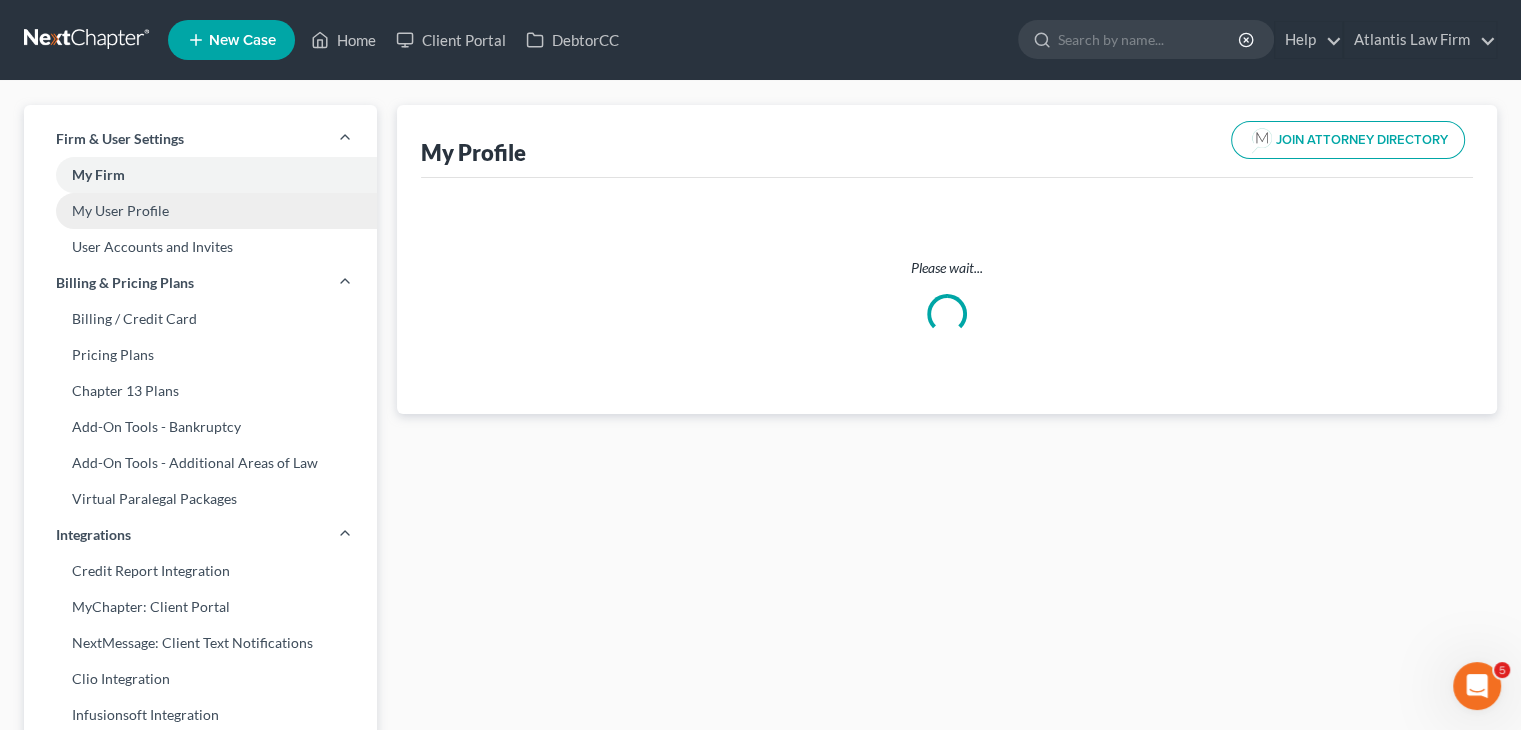 select on "4" 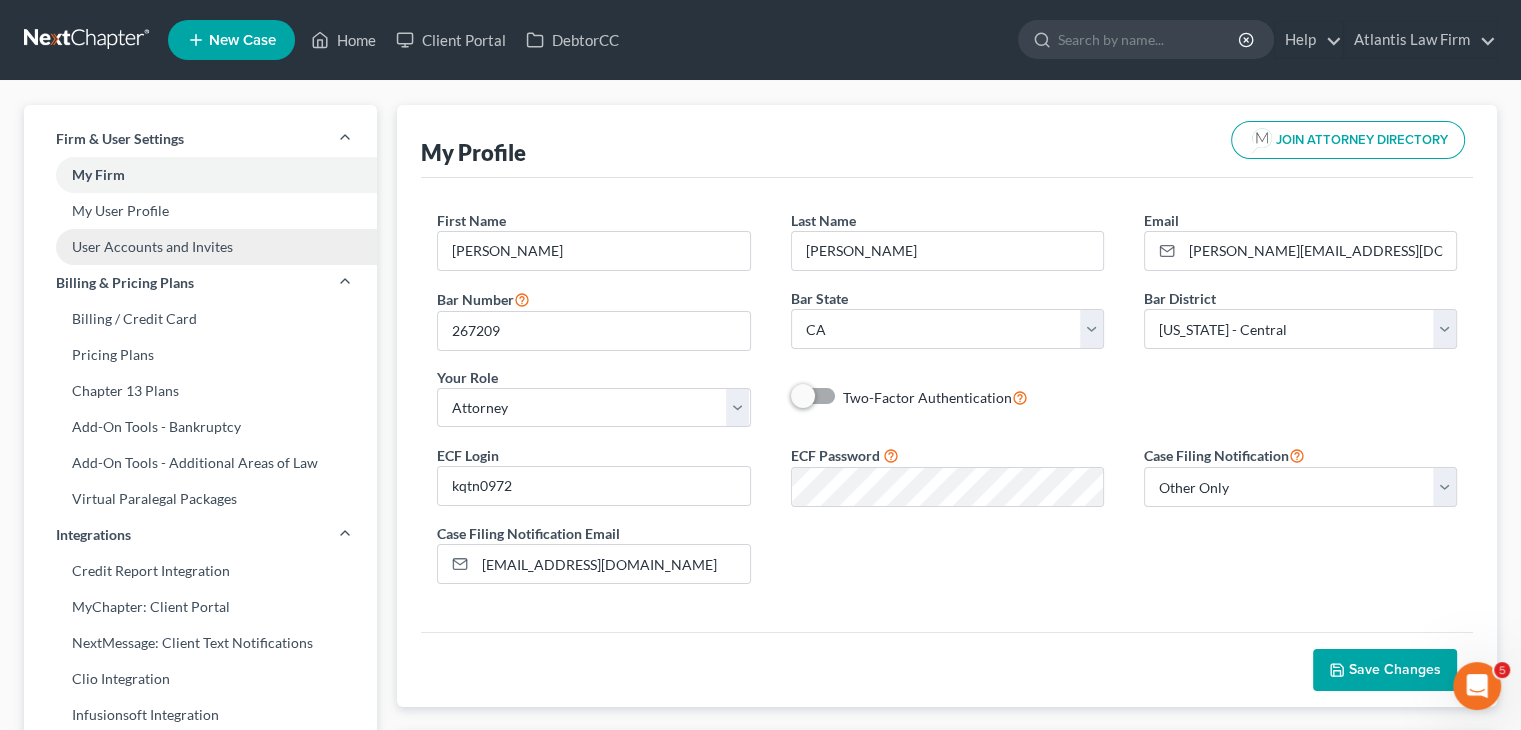 click on "User Accounts and Invites" at bounding box center [200, 247] 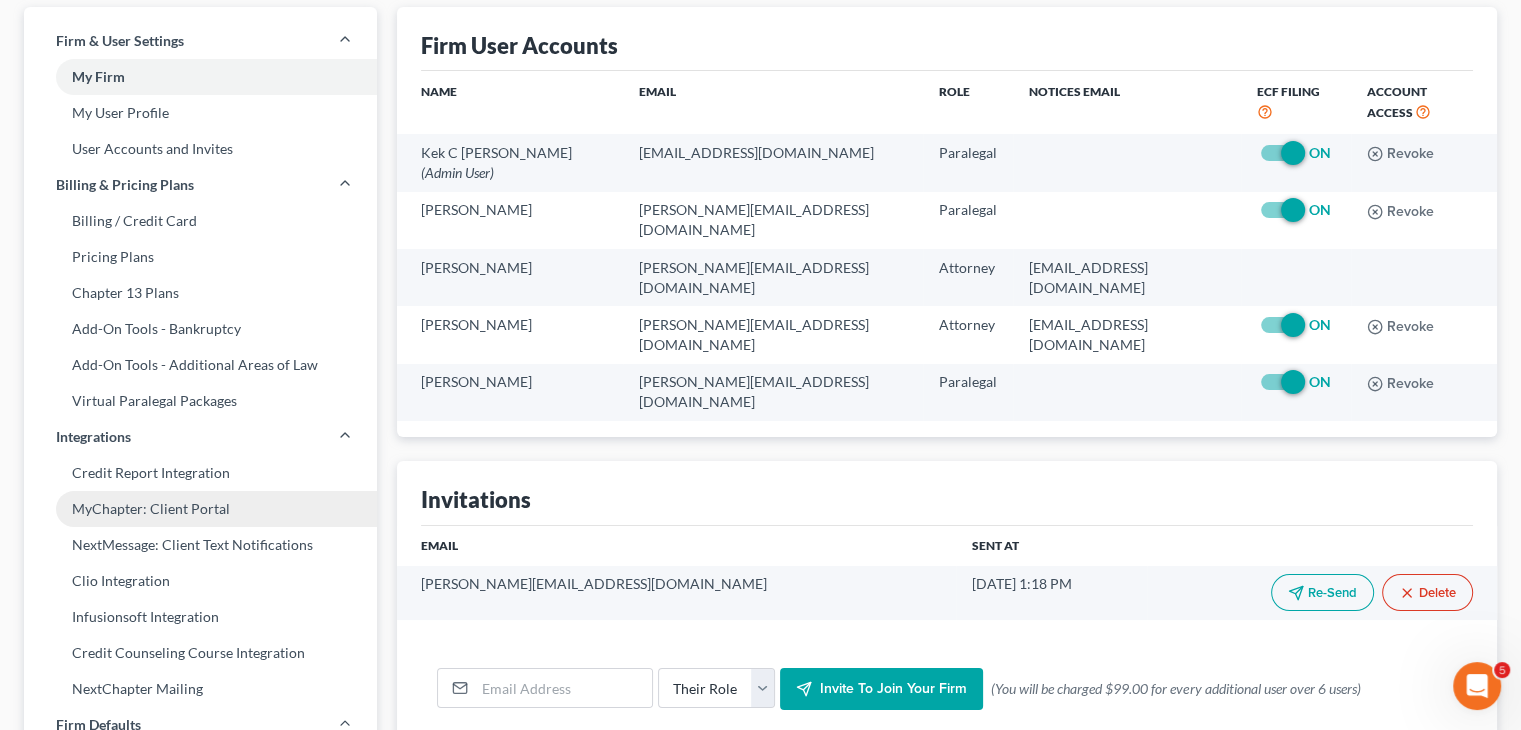 scroll, scrollTop: 0, scrollLeft: 0, axis: both 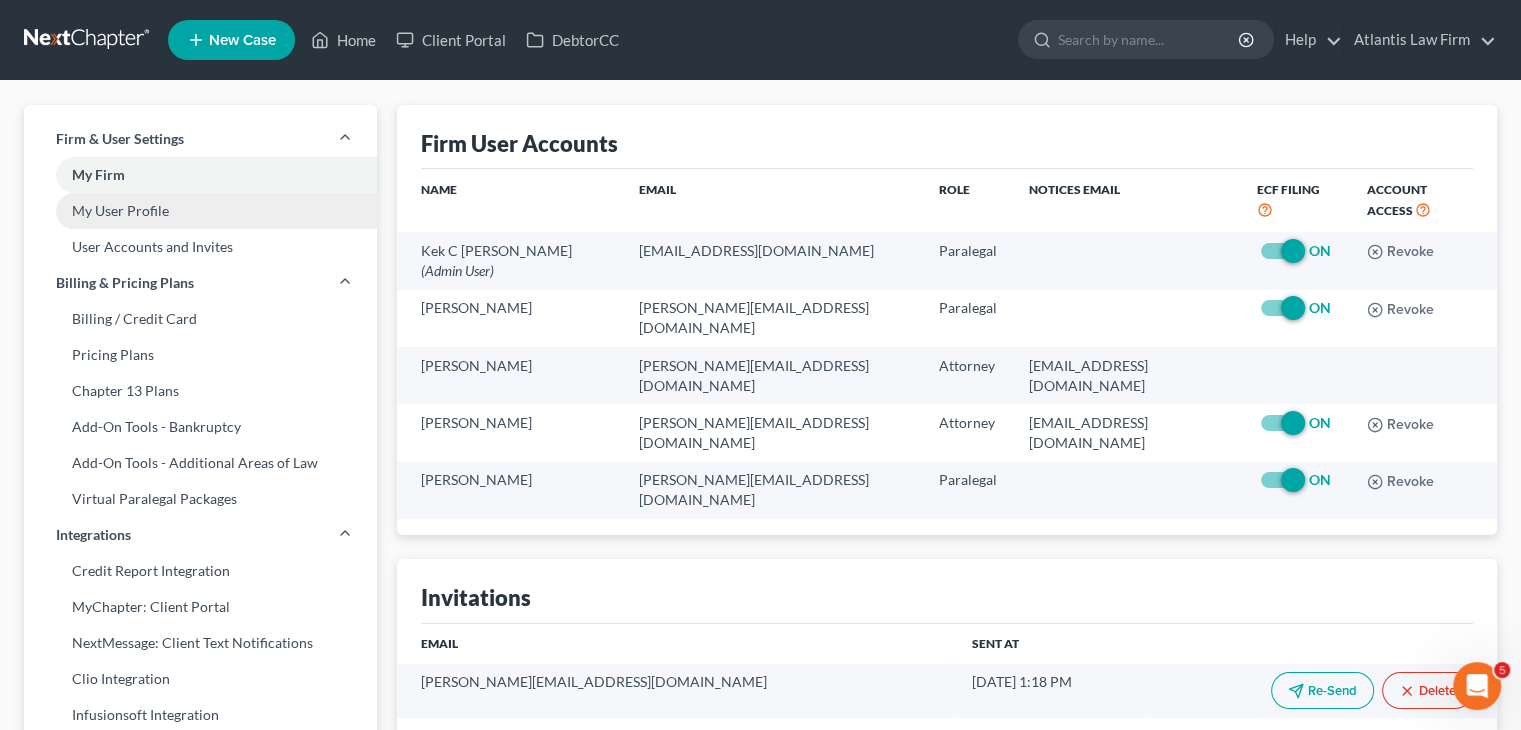 click on "My User Profile" at bounding box center [200, 211] 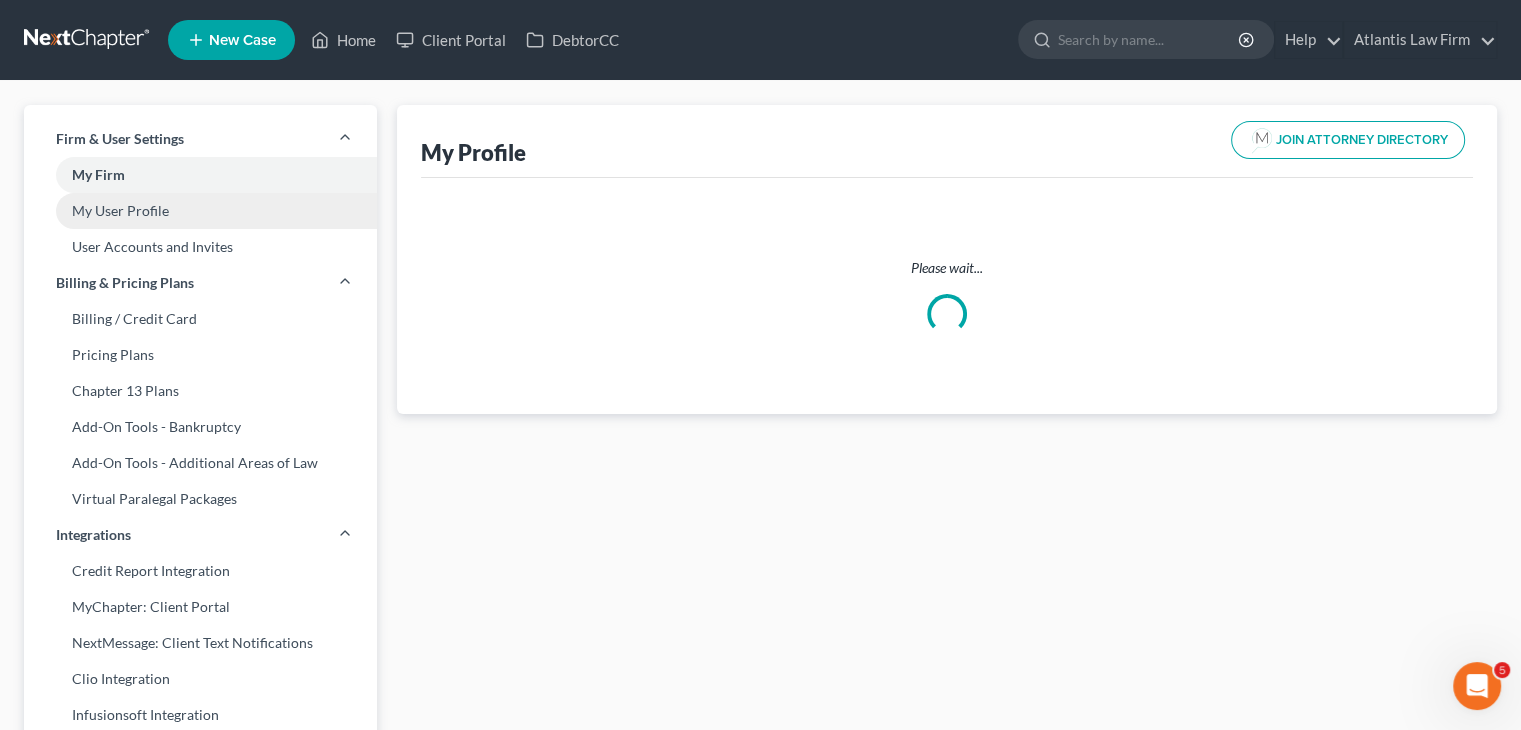 select on "4" 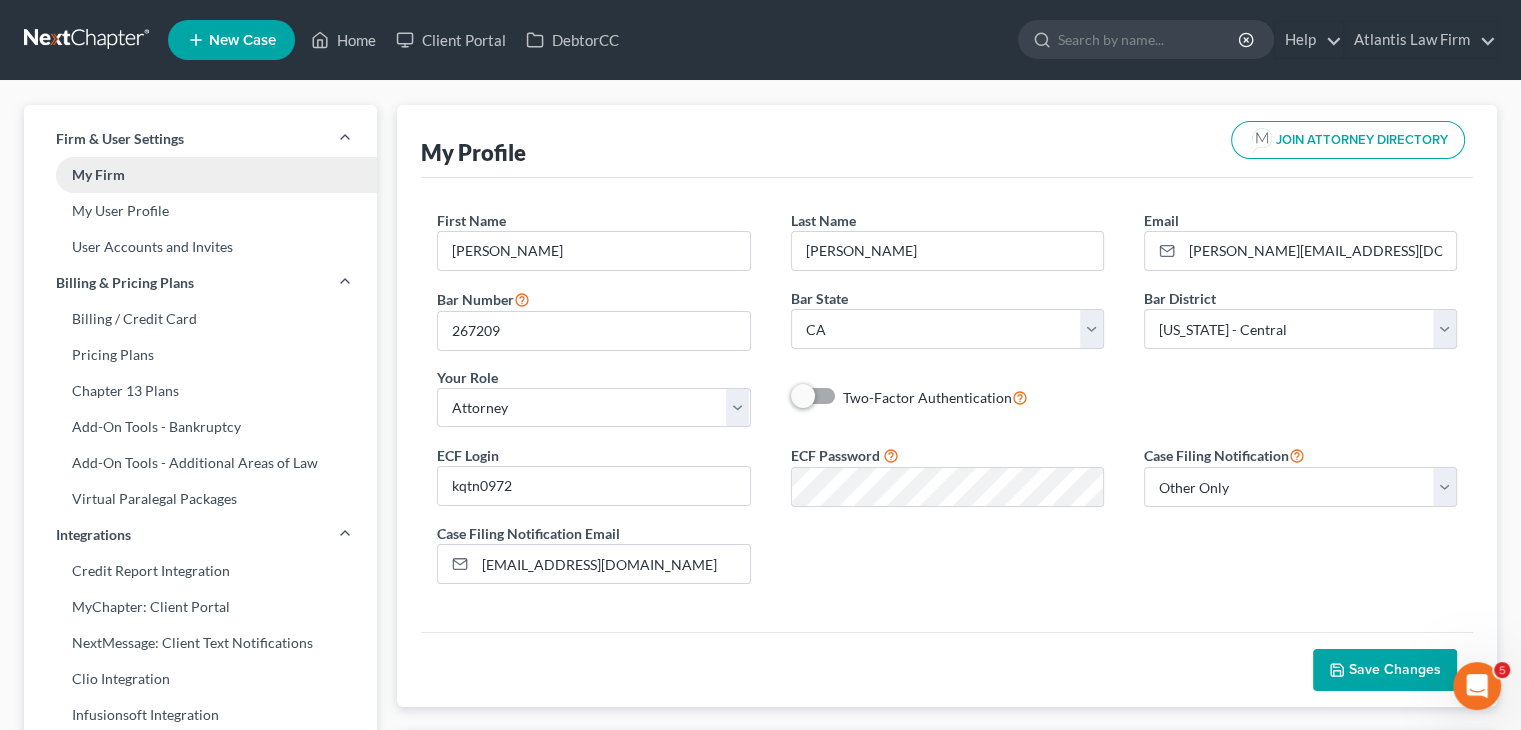 click on "My Firm" at bounding box center [200, 175] 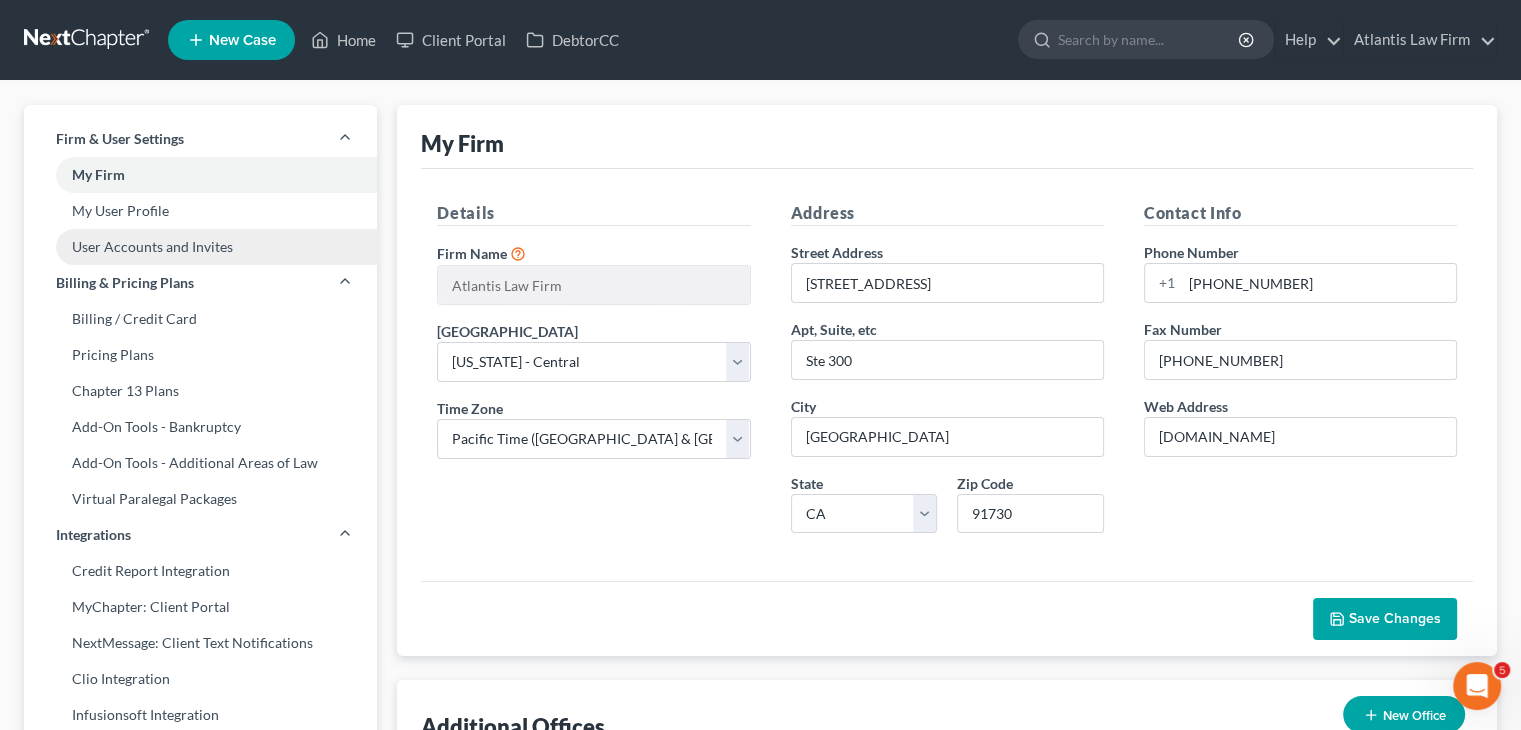 click on "User Accounts and Invites" at bounding box center (200, 247) 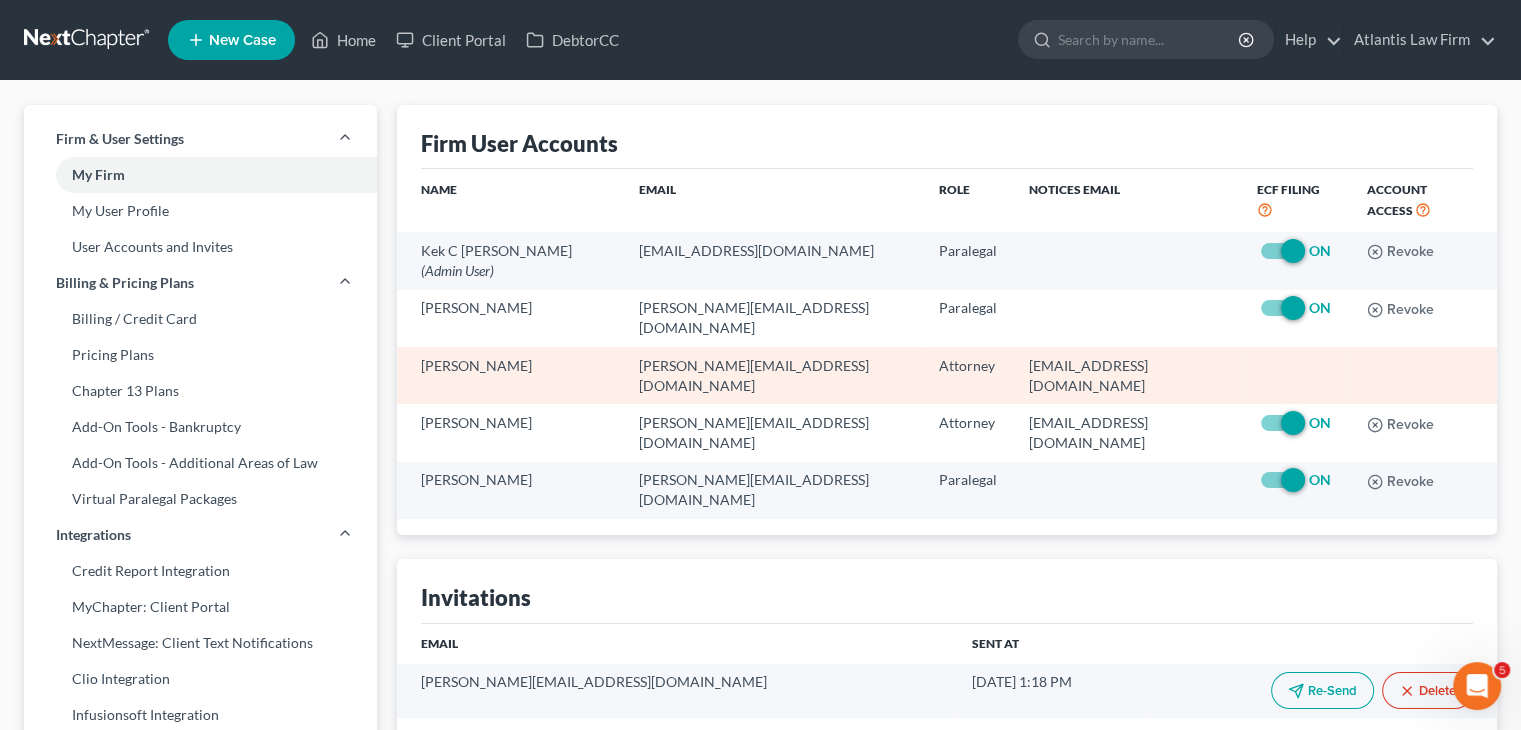 click on "Keith Nguyen" at bounding box center [509, 375] 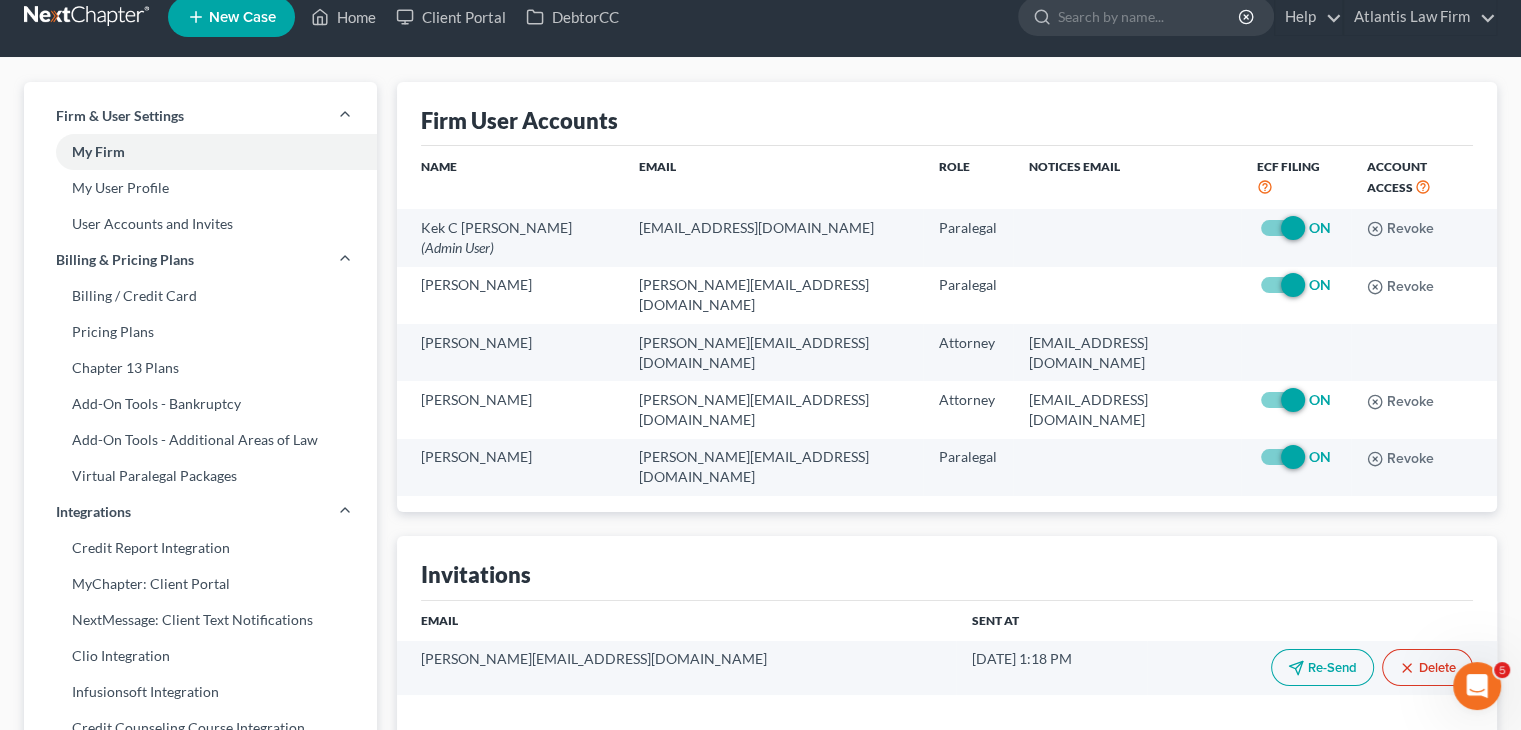 scroll, scrollTop: 0, scrollLeft: 0, axis: both 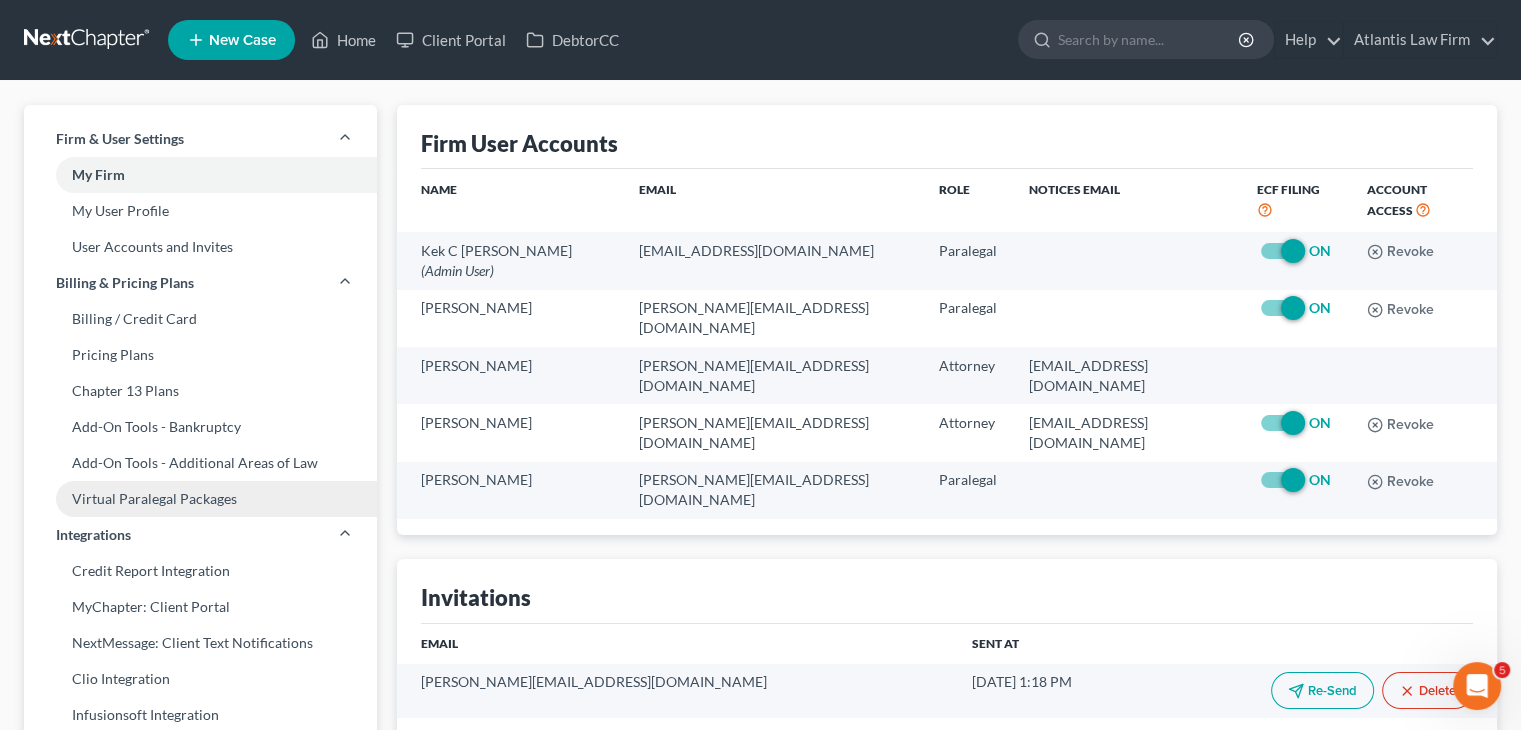 click on "Virtual Paralegal Packages" at bounding box center (200, 499) 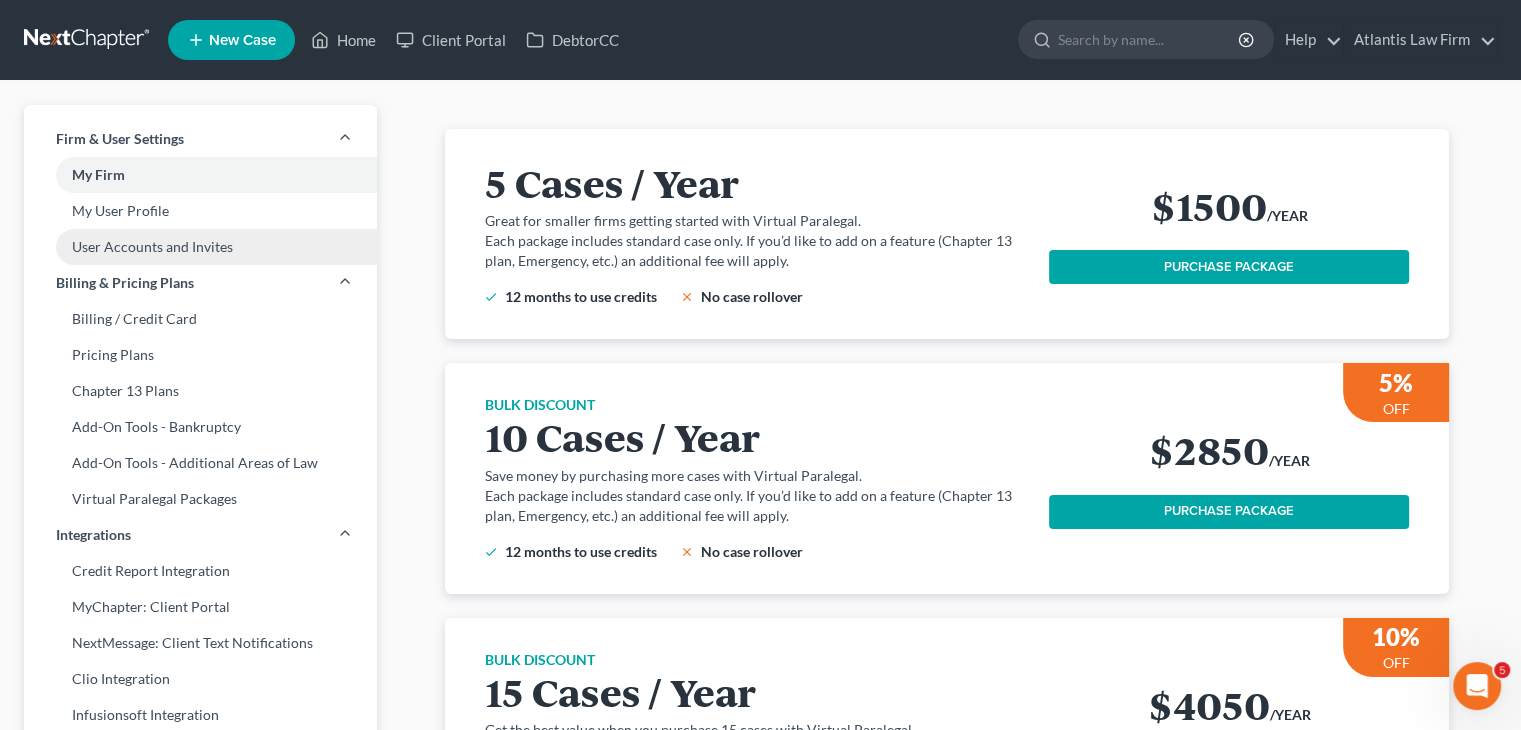 click on "User Accounts and Invites" at bounding box center [200, 247] 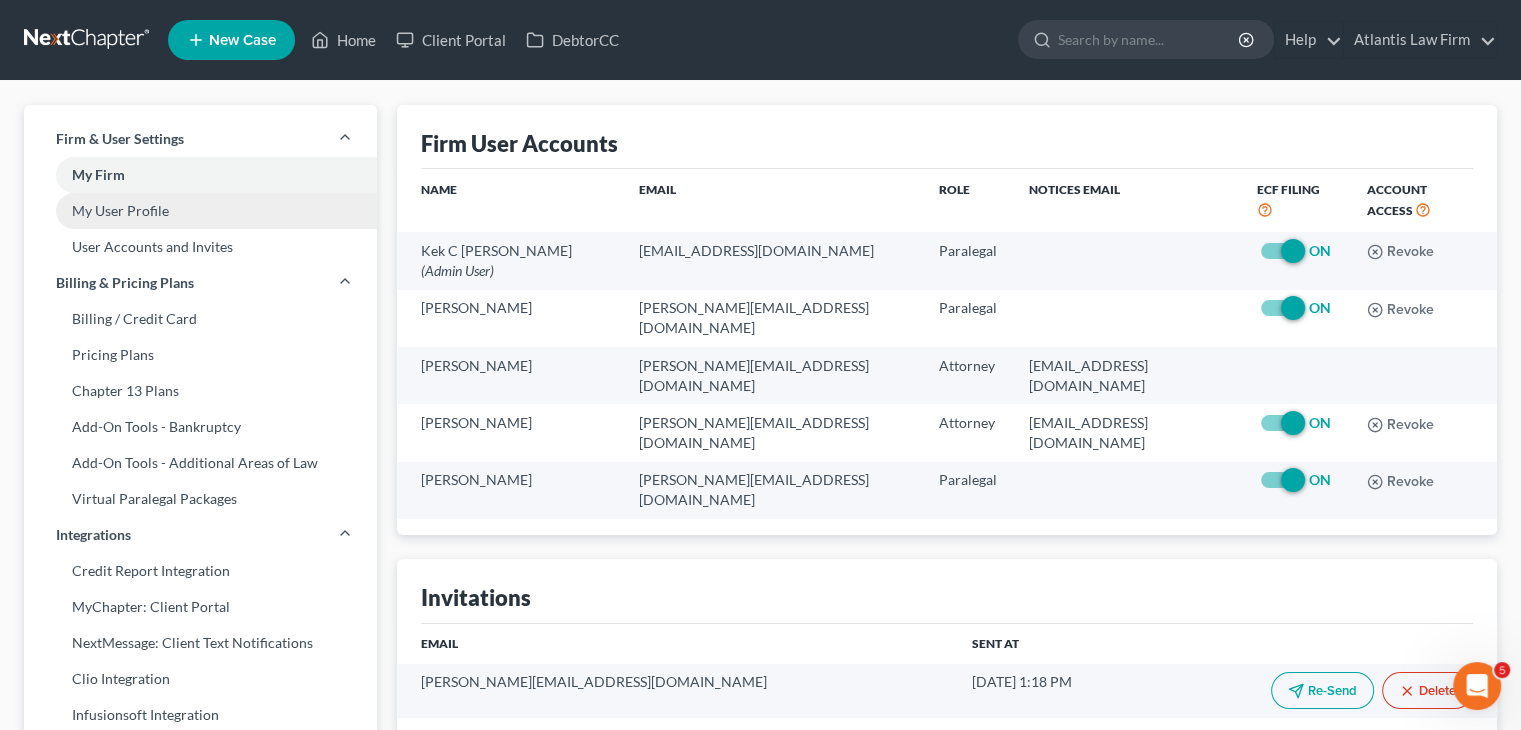click on "My User Profile" at bounding box center [200, 211] 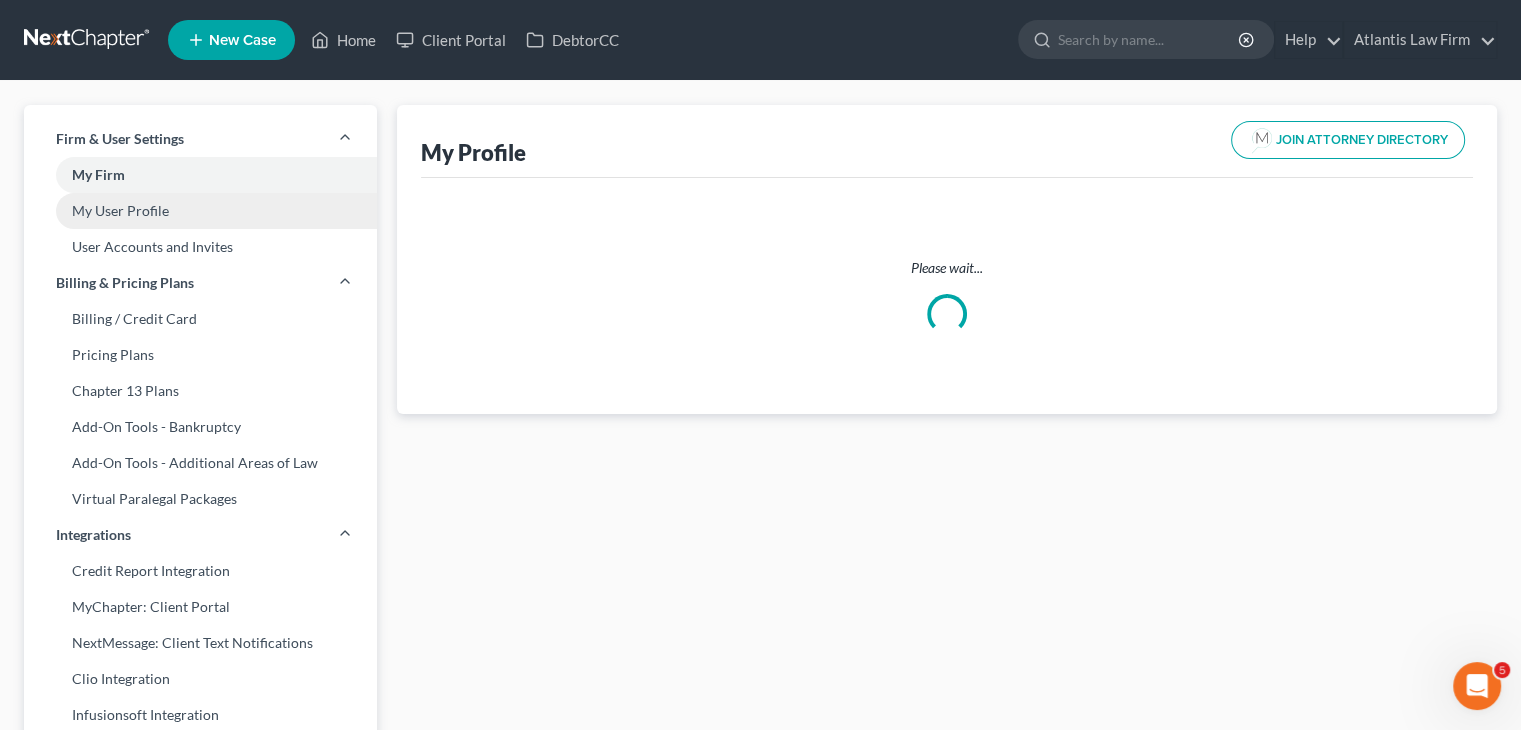 select on "4" 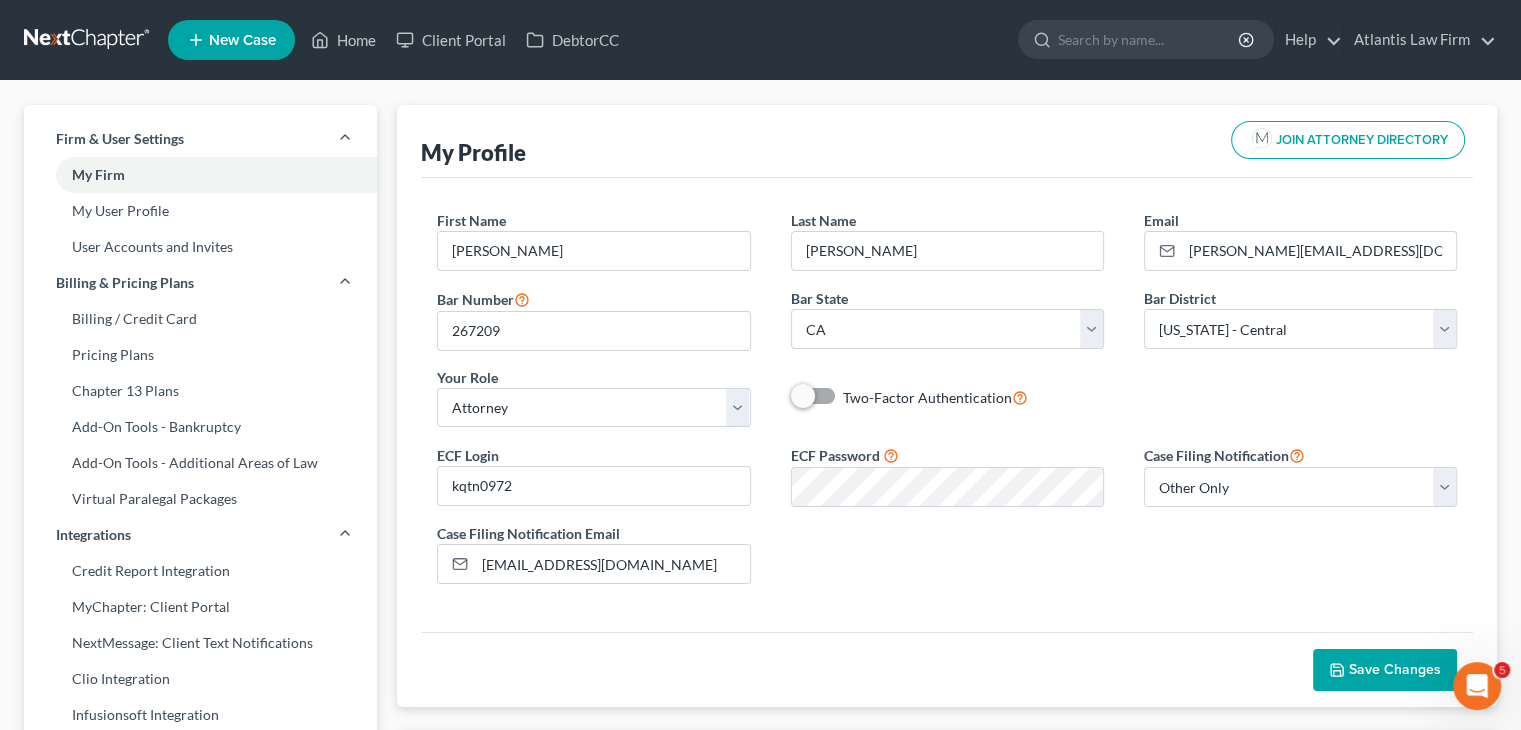 click 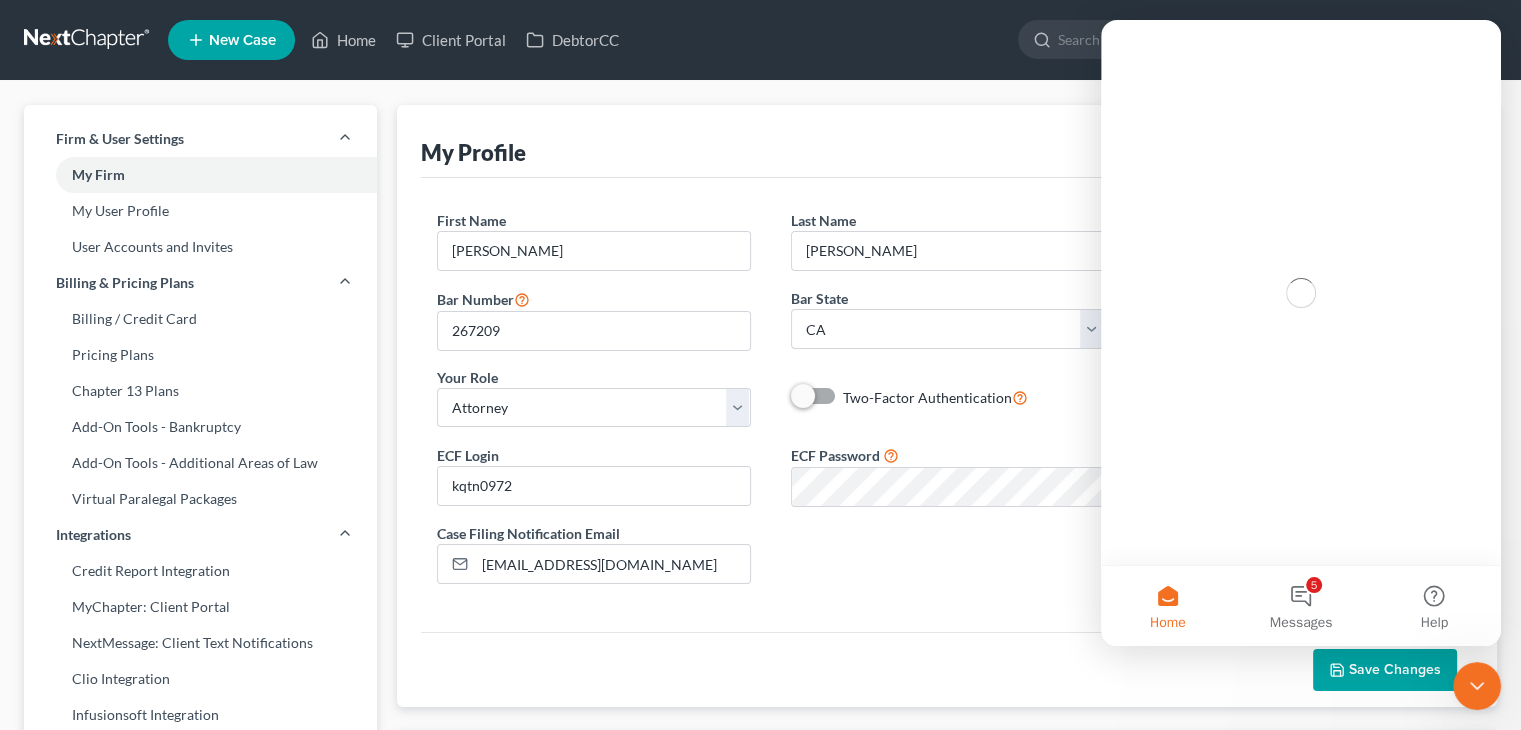 scroll, scrollTop: 0, scrollLeft: 0, axis: both 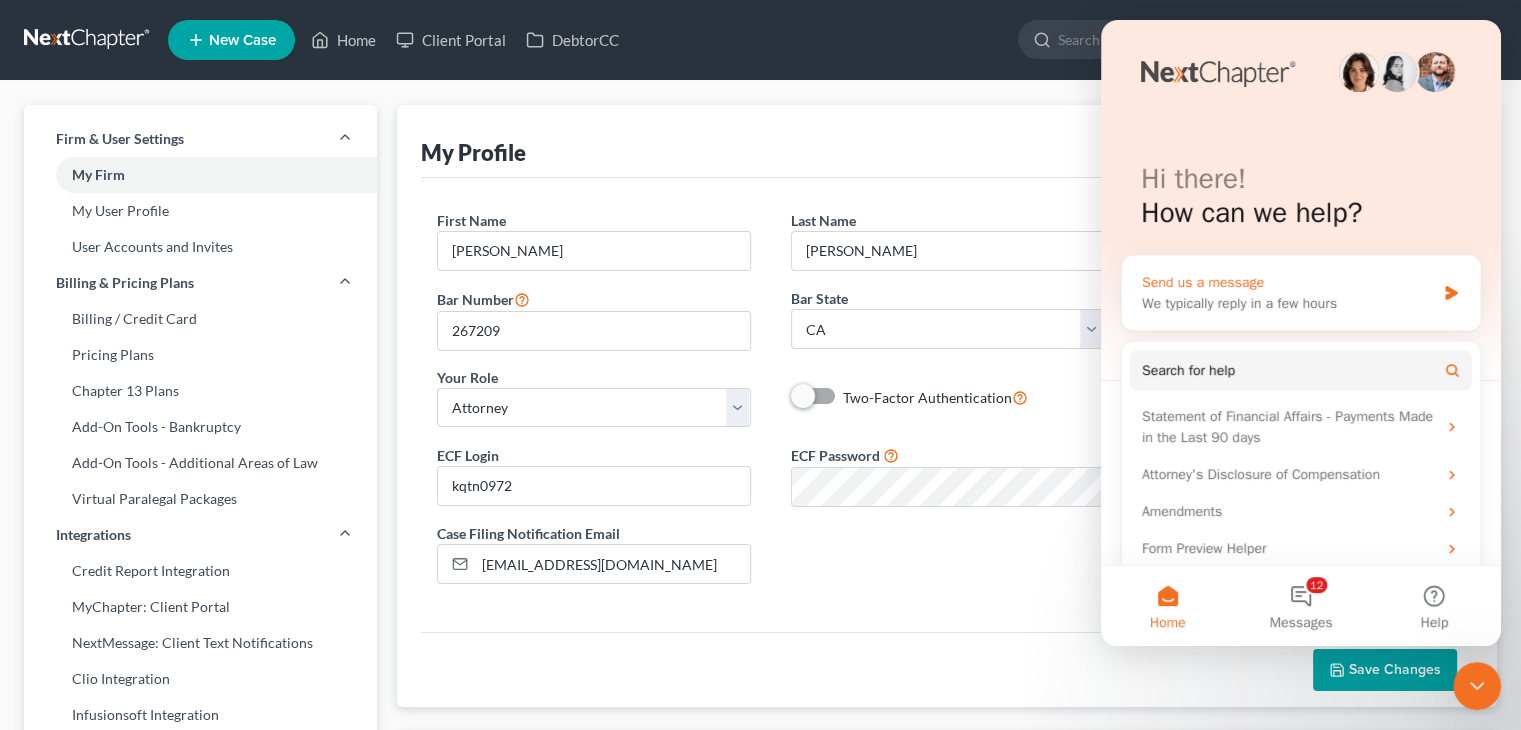 click on "We typically reply in a few hours" at bounding box center (1288, 303) 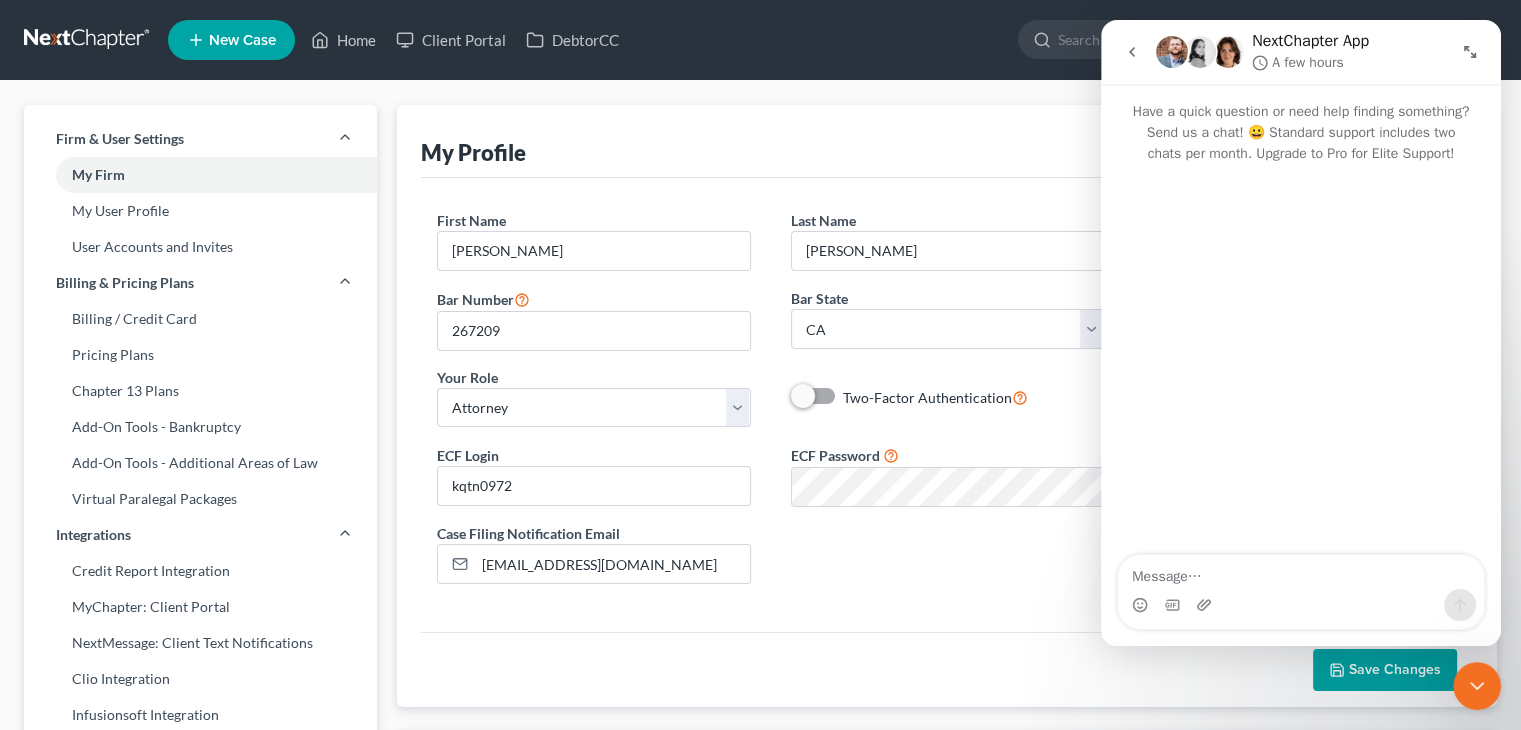 click at bounding box center (1301, 572) 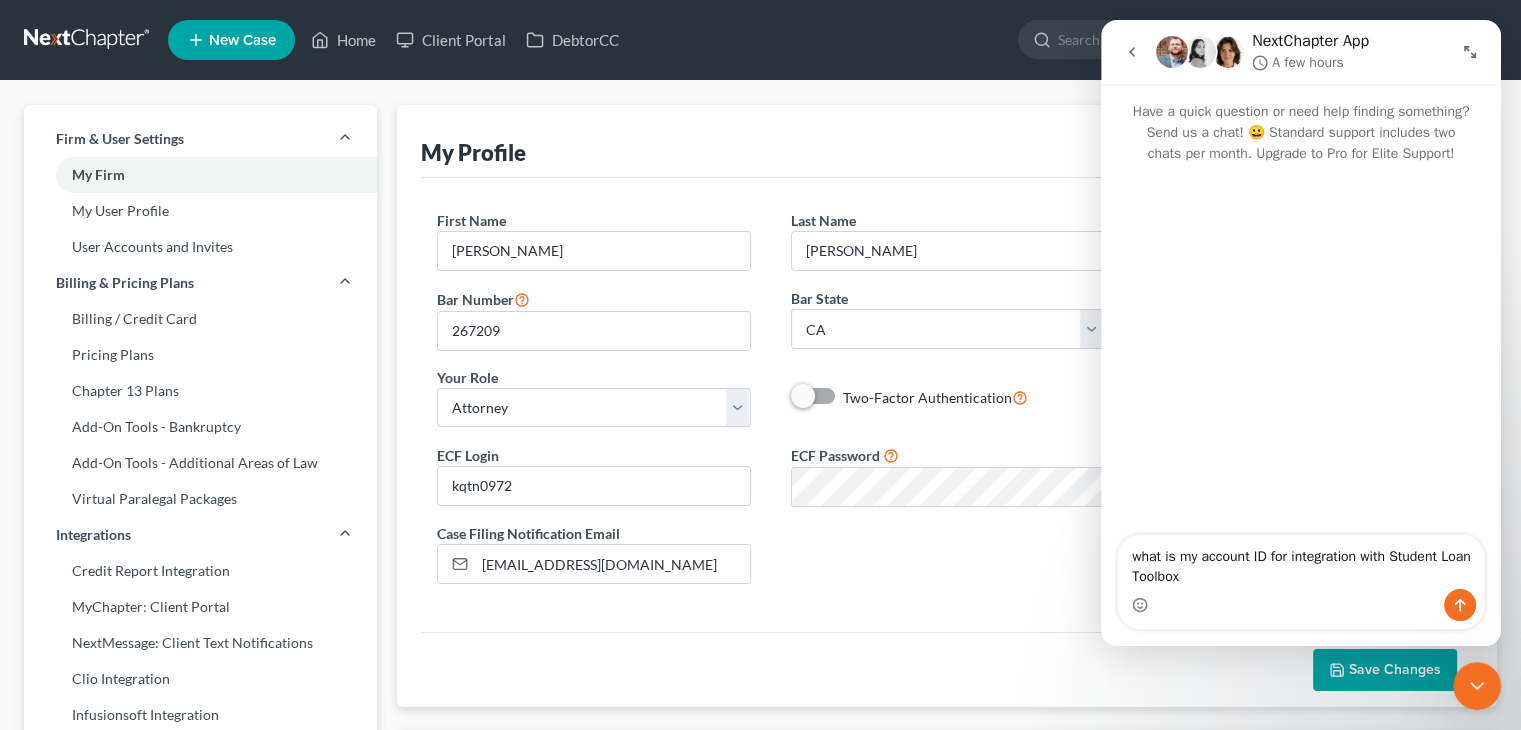 type on "what is my account ID for integration with Student Loan Toolbox?" 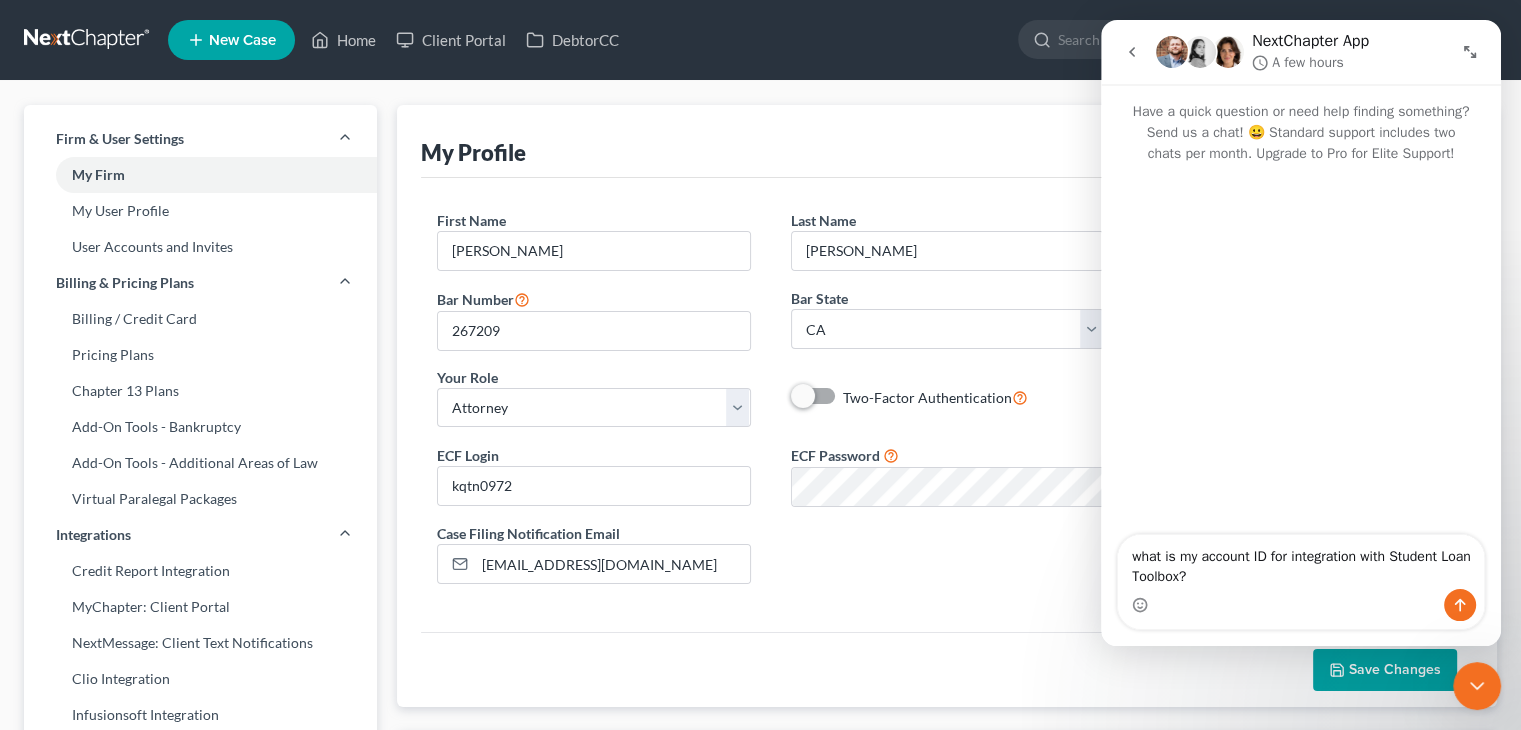 type 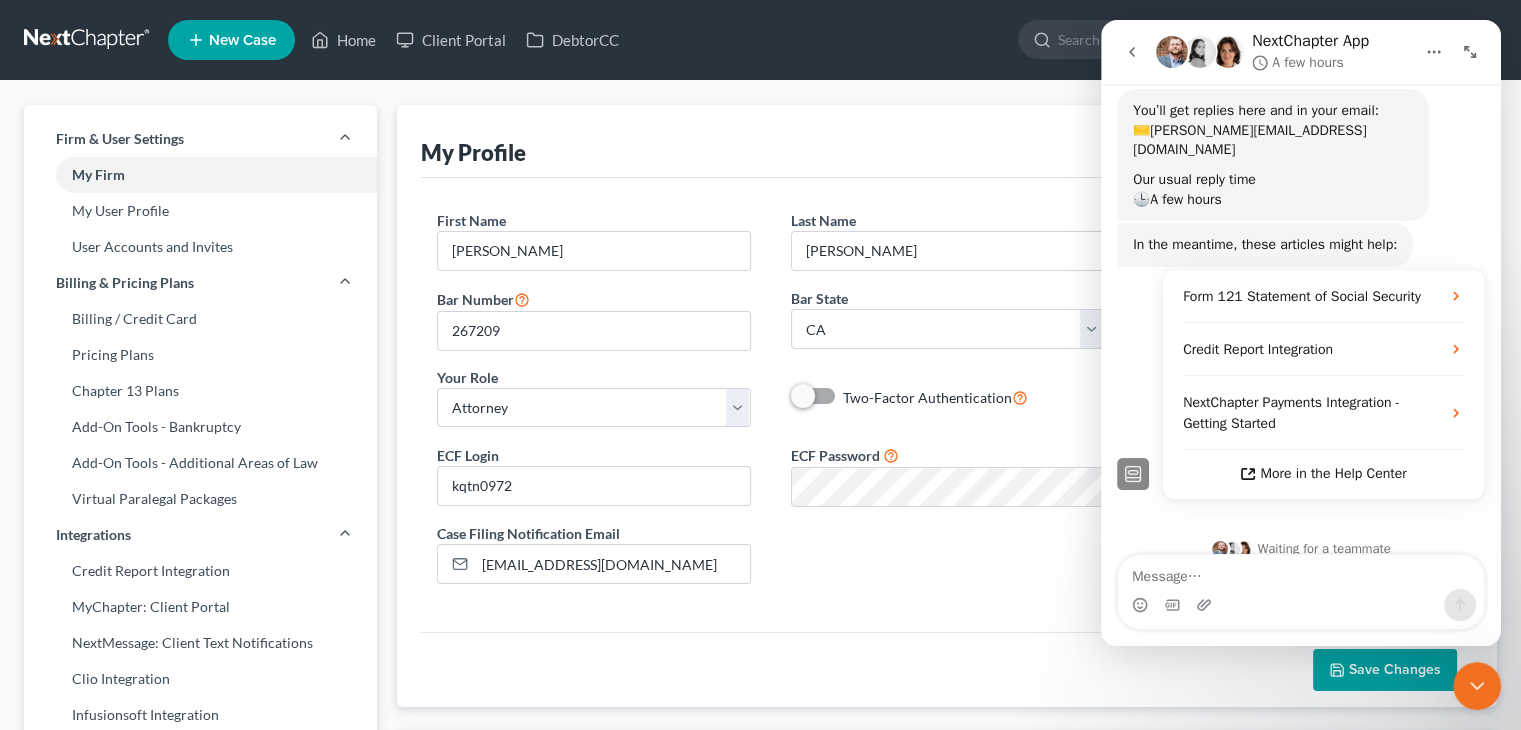scroll, scrollTop: 180, scrollLeft: 0, axis: vertical 